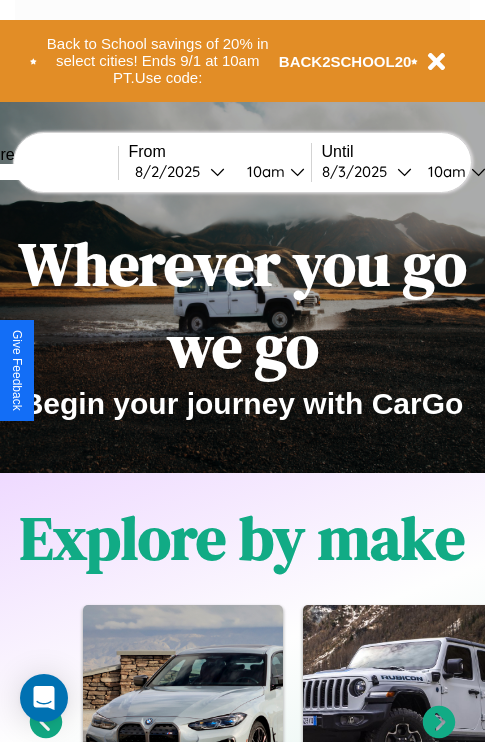 scroll, scrollTop: 308, scrollLeft: 0, axis: vertical 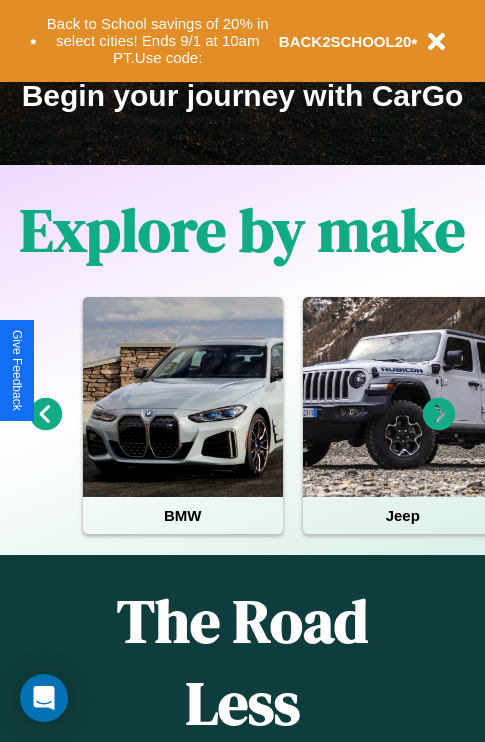 click 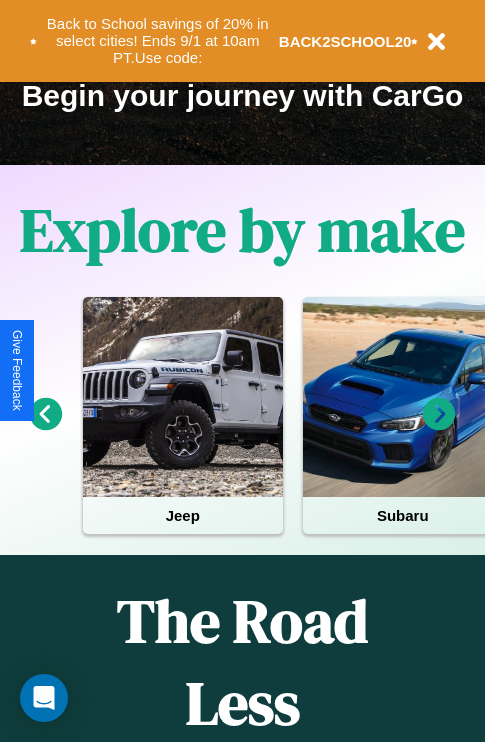 click 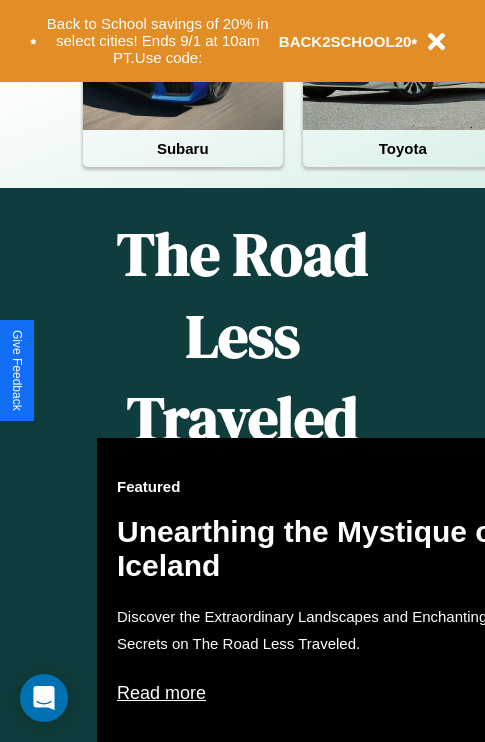 scroll, scrollTop: 308, scrollLeft: 0, axis: vertical 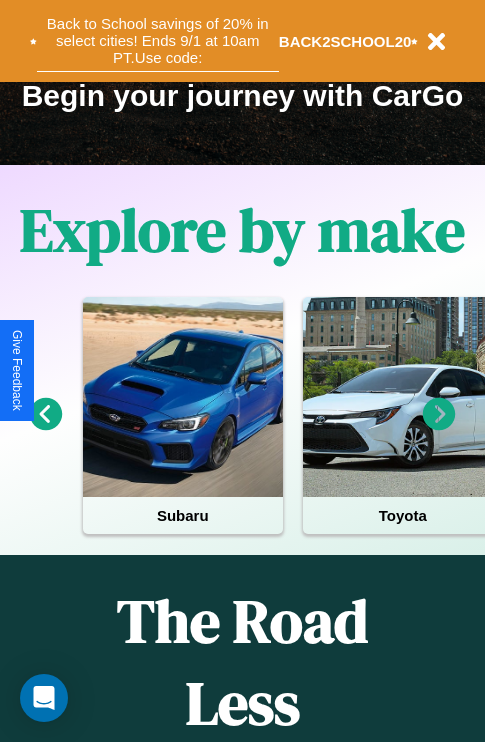 click on "Back to School savings of 20% in select cities! Ends 9/1 at 10am PT.  Use code:" at bounding box center [158, 41] 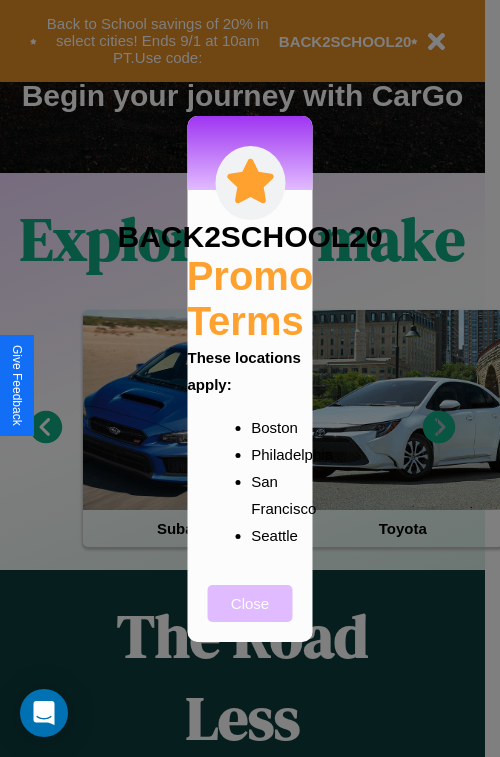 click on "Close" at bounding box center (250, 603) 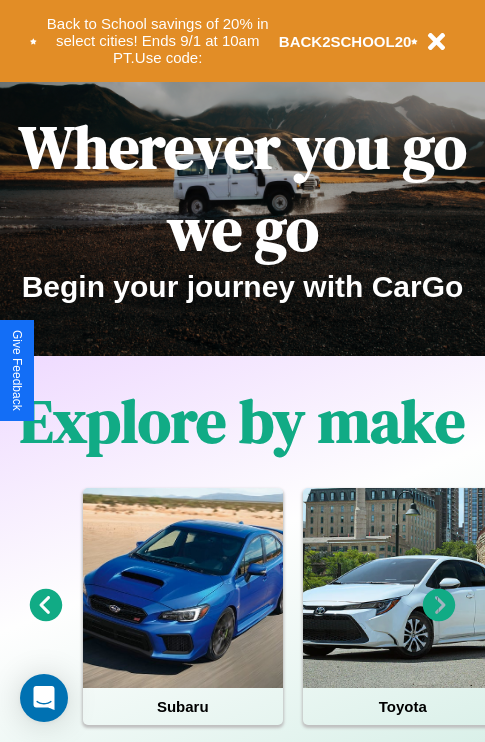 scroll, scrollTop: 0, scrollLeft: 0, axis: both 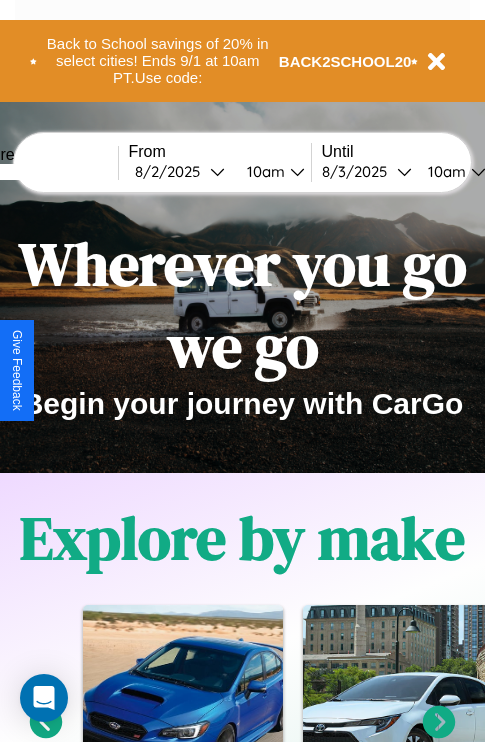click at bounding box center [43, 172] 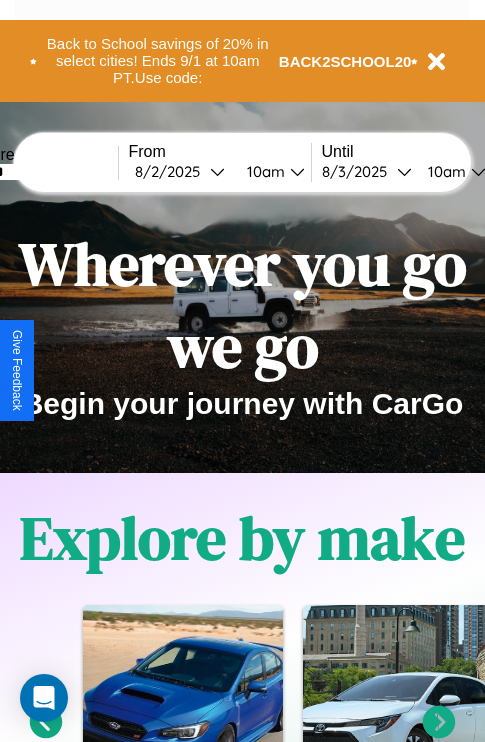 type on "******" 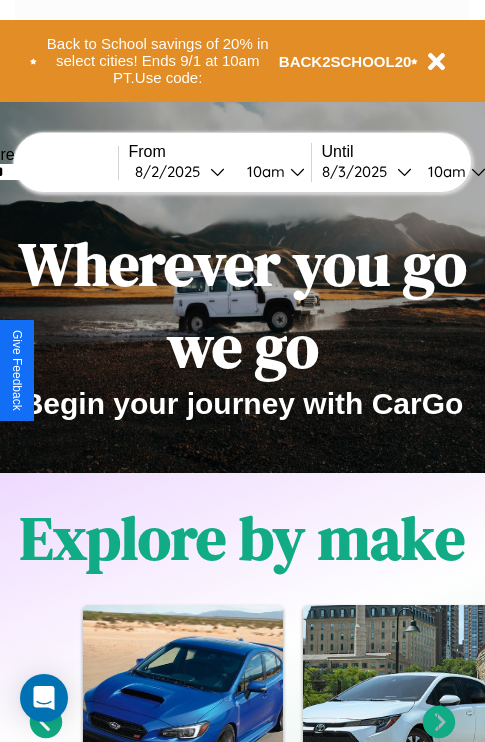 click on "[MONTH] / [DAY] / [YEAR]" at bounding box center (172, 171) 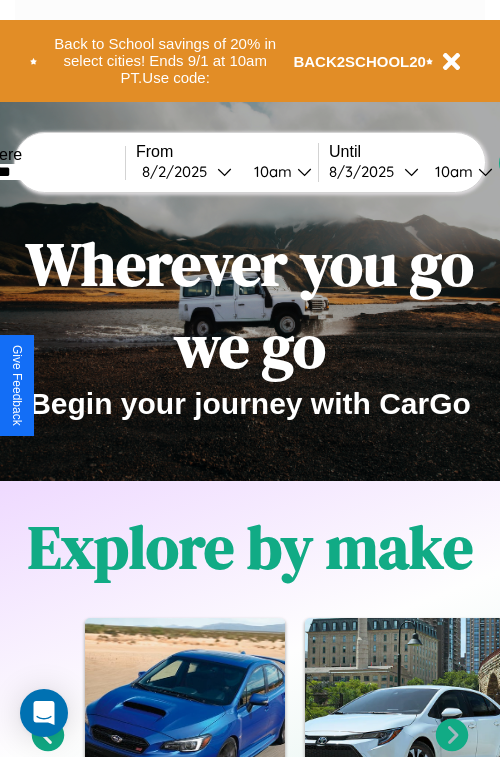 select on "*" 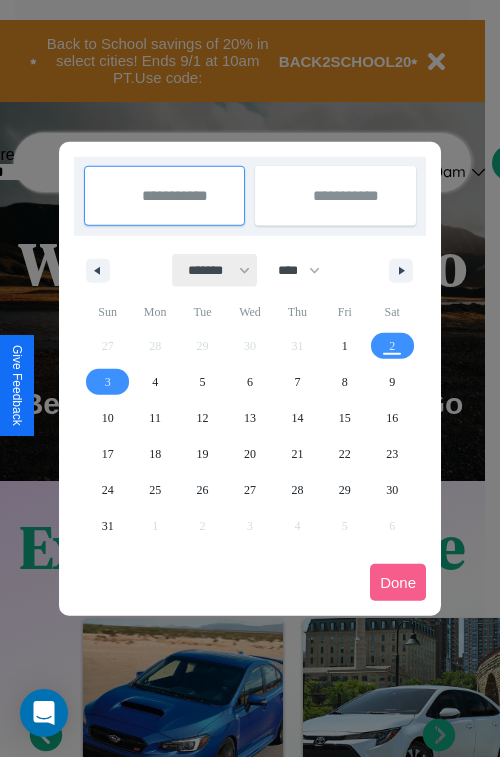 click on "******* ******** ***** ***** *** **** **** ****** ********* ******* ******** ********" at bounding box center (215, 270) 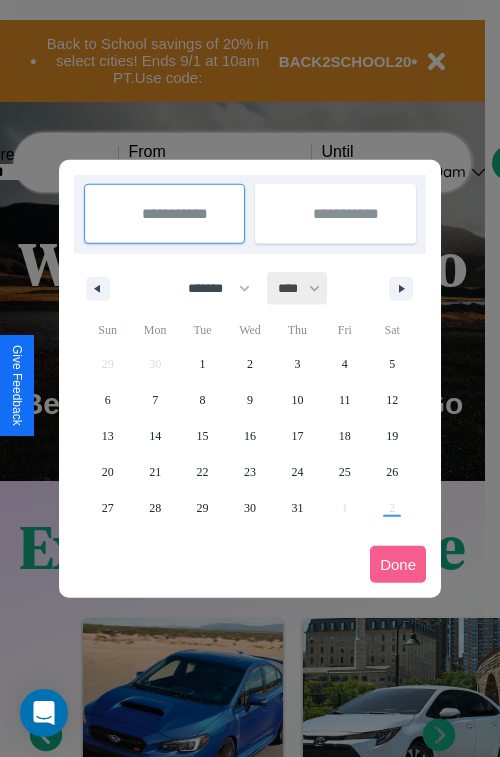 click on "**** **** **** **** **** **** **** **** **** **** **** **** **** **** **** **** **** **** **** **** **** **** **** **** **** **** **** **** **** **** **** **** **** **** **** **** **** **** **** **** **** **** **** **** **** **** **** **** **** **** **** **** **** **** **** **** **** **** **** **** **** **** **** **** **** **** **** **** **** **** **** **** **** **** **** **** **** **** **** **** **** **** **** **** **** **** **** **** **** **** **** **** **** **** **** **** **** **** **** **** **** **** **** **** **** **** **** **** **** **** **** **** **** **** **** **** **** **** **** **** ****" at bounding box center [298, 288] 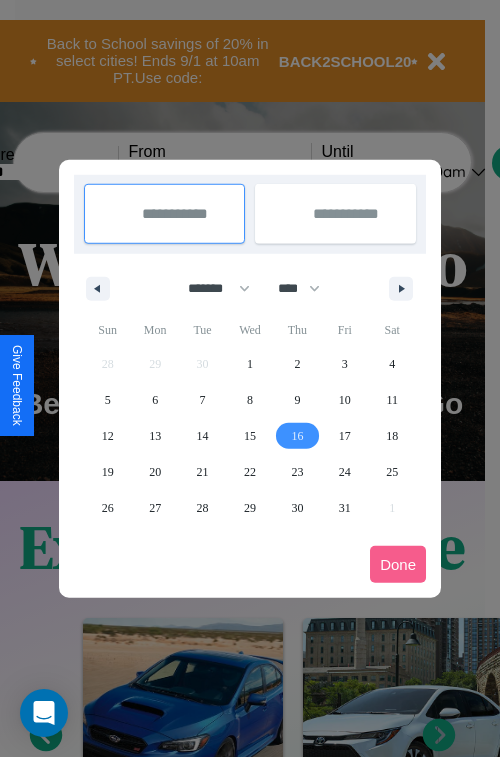 click on "16" at bounding box center (297, 436) 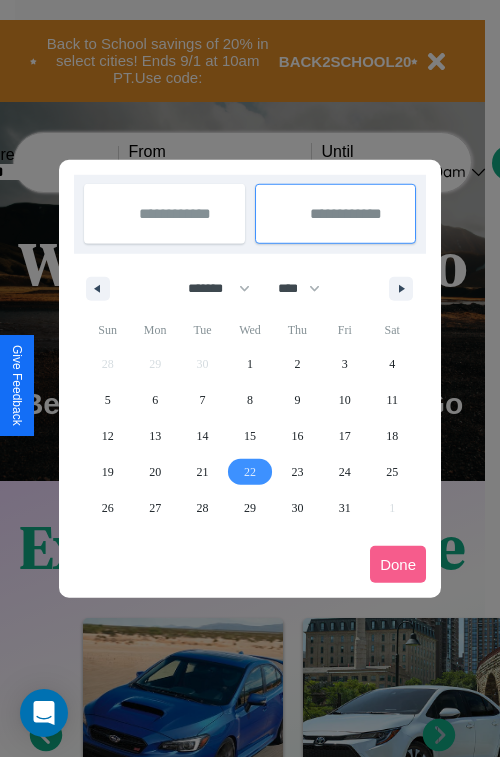 click on "22" at bounding box center (250, 472) 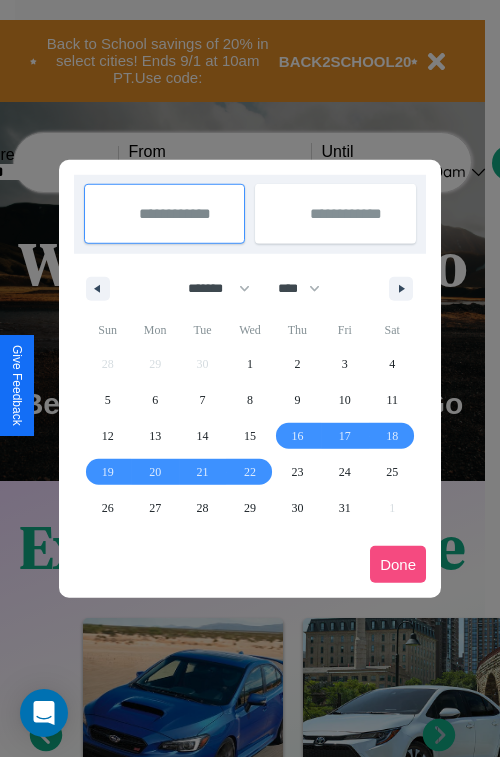 click on "Done" at bounding box center [398, 564] 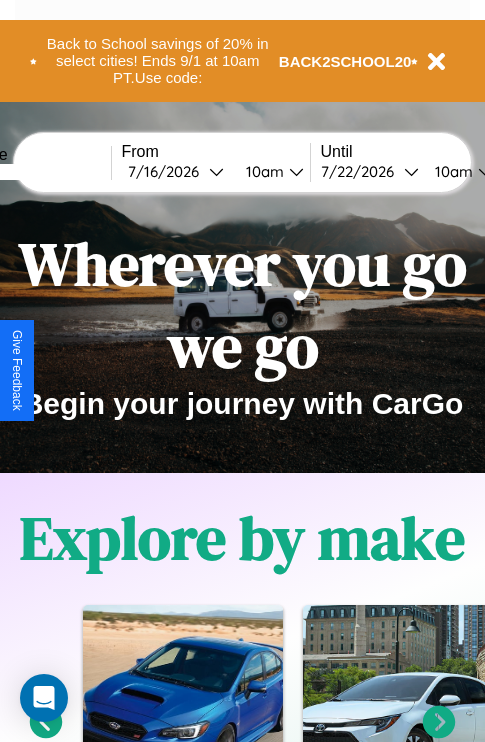 click on "10am" at bounding box center [262, 171] 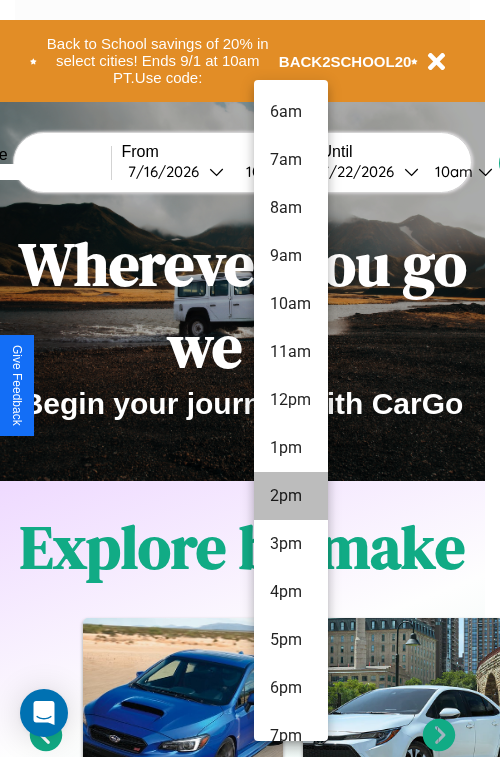 click on "2pm" at bounding box center [291, 496] 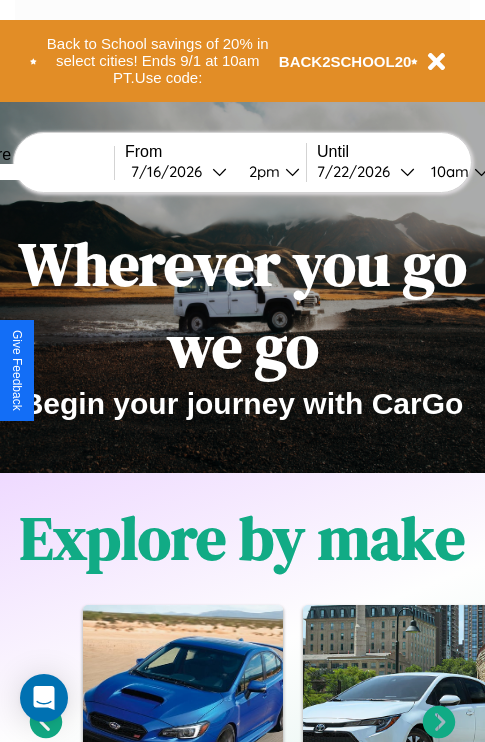 scroll, scrollTop: 0, scrollLeft: 72, axis: horizontal 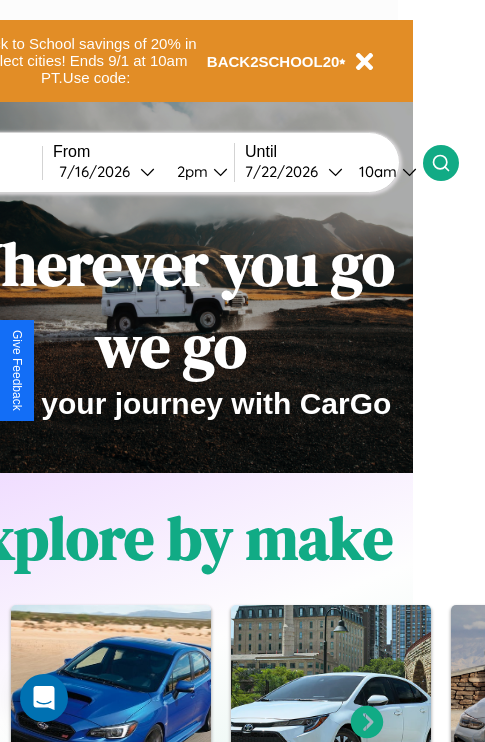 click 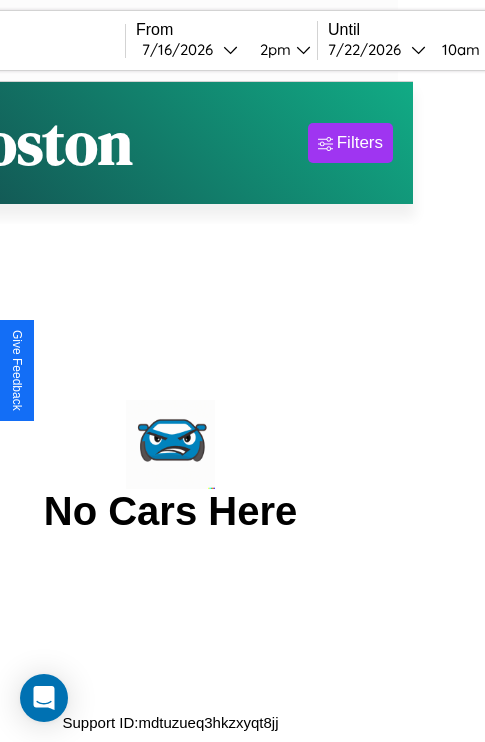 scroll, scrollTop: 0, scrollLeft: 0, axis: both 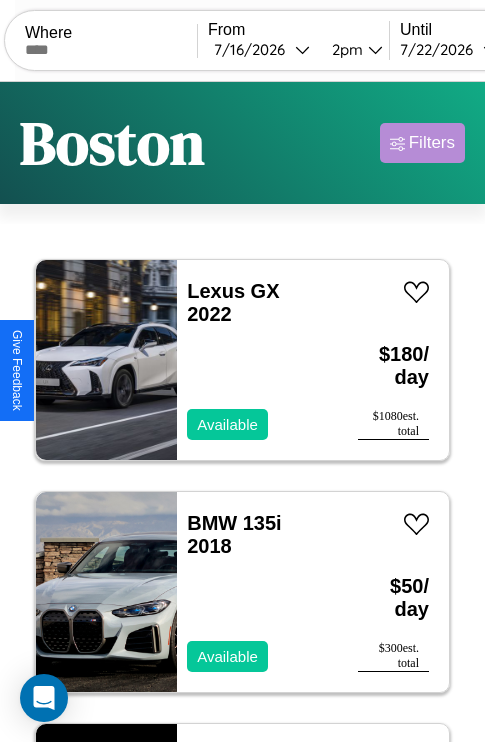 click on "Filters" at bounding box center (432, 143) 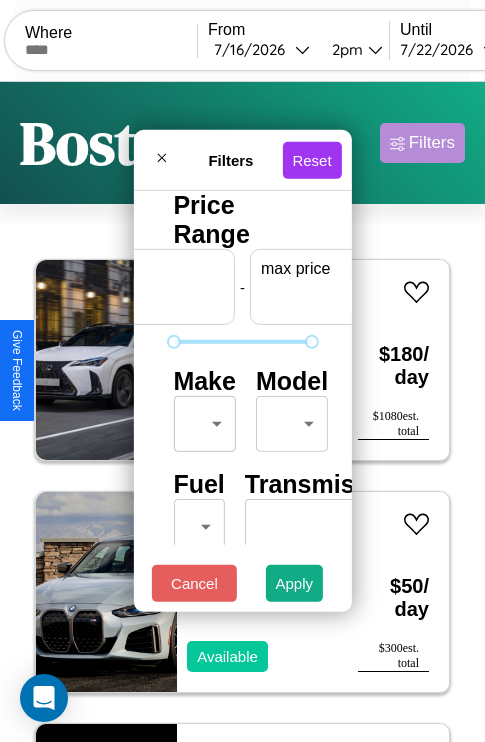 scroll, scrollTop: 0, scrollLeft: 124, axis: horizontal 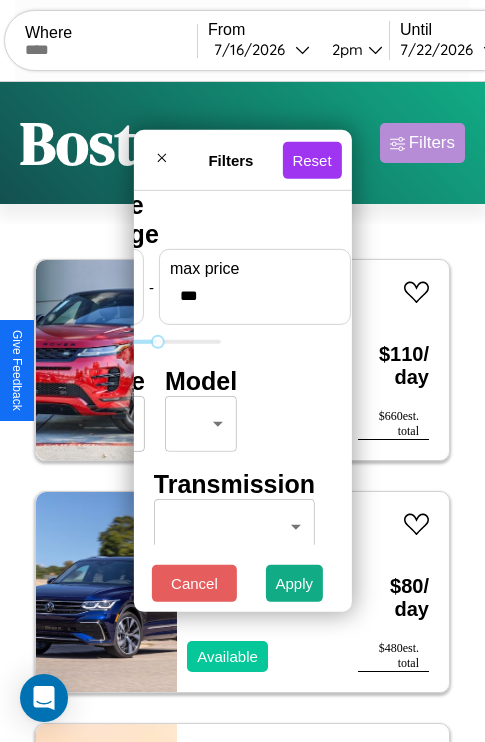 type on "***" 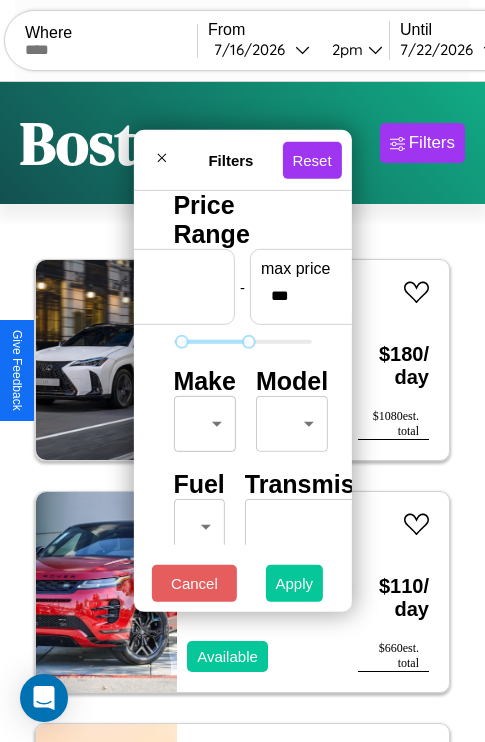 type on "**" 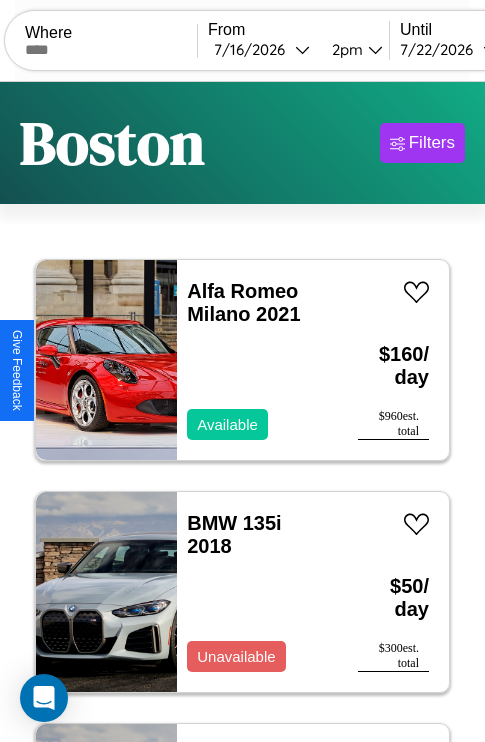 scroll, scrollTop: 95, scrollLeft: 0, axis: vertical 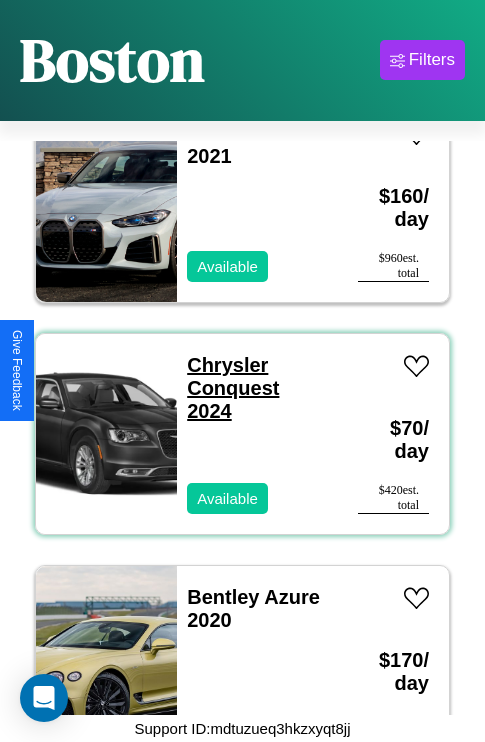 click on "Chrysler   Conquest   2024" at bounding box center [233, 388] 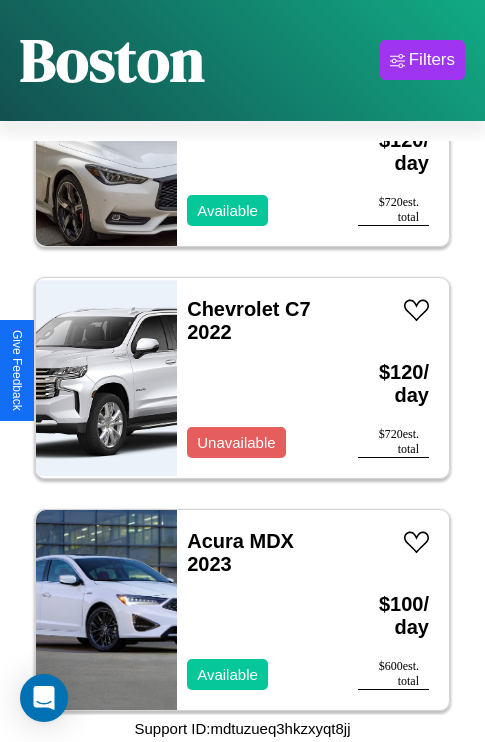 scroll, scrollTop: 10515, scrollLeft: 0, axis: vertical 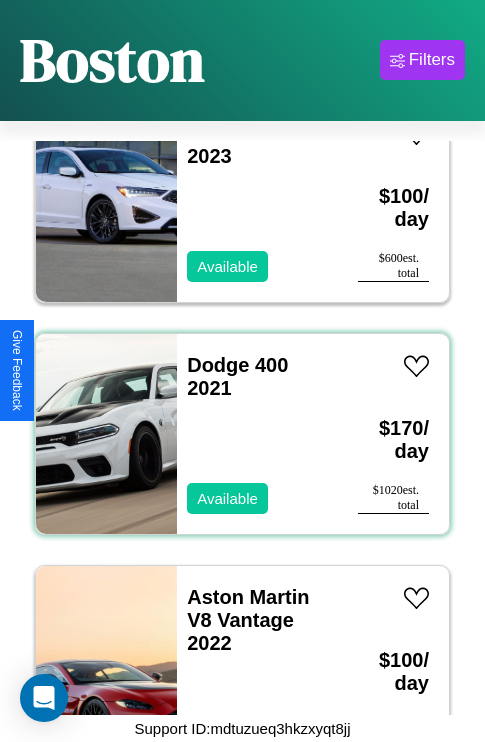 click on "Dodge   400   2021 Available" at bounding box center [257, 434] 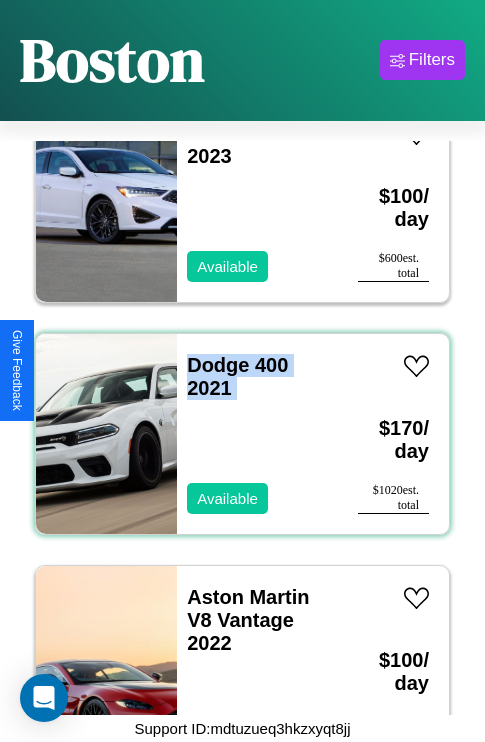click on "Dodge   400   2021 Available" at bounding box center [257, 434] 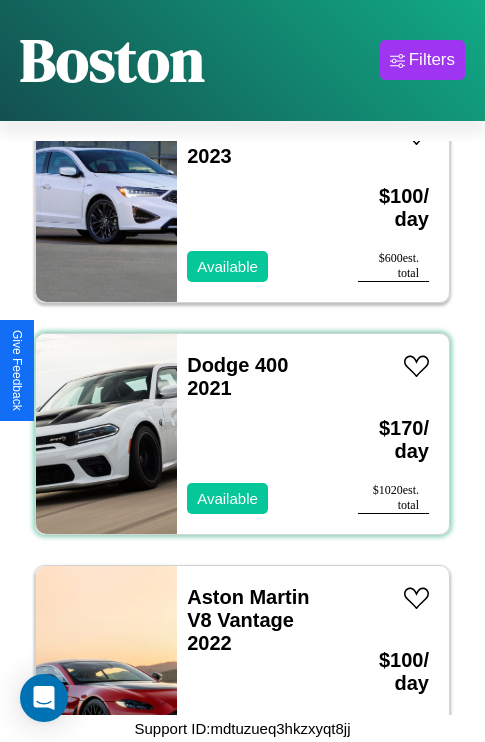 click on "Dodge   400   2021 Available" at bounding box center [257, 434] 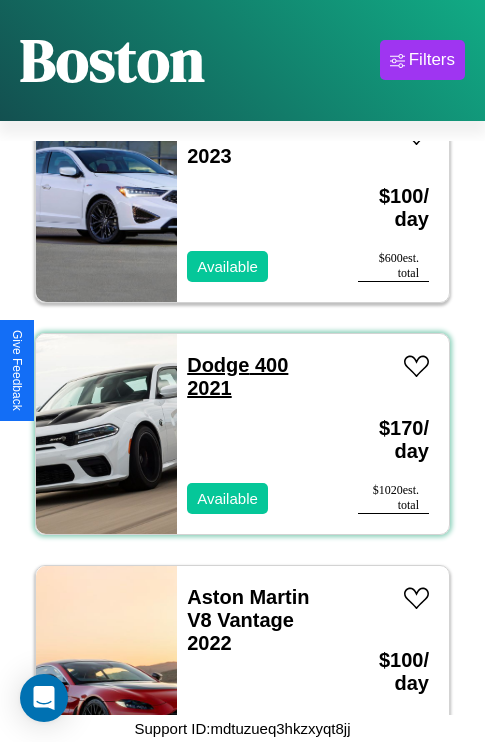 click on "Dodge   400   2021" at bounding box center [237, 376] 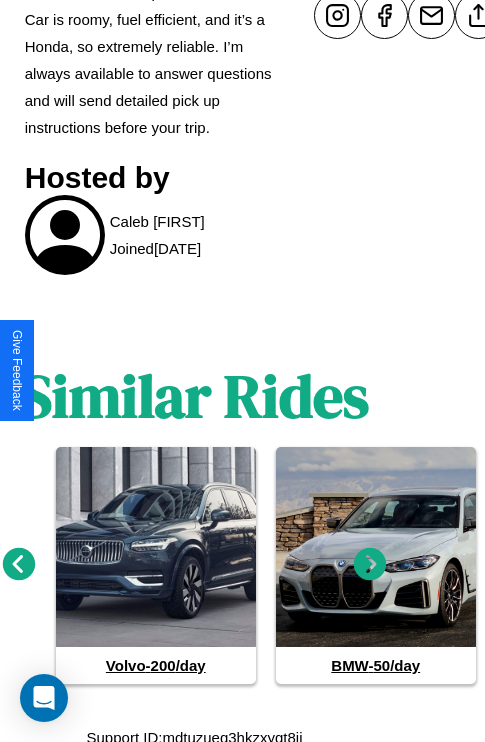 scroll, scrollTop: 737, scrollLeft: 48, axis: both 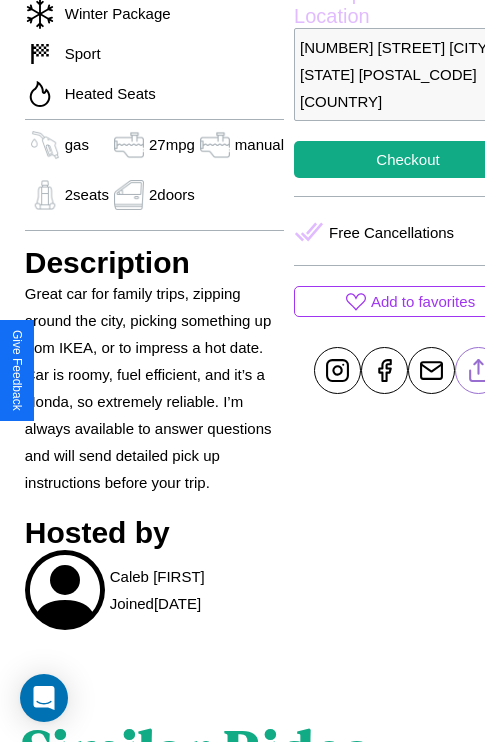 click 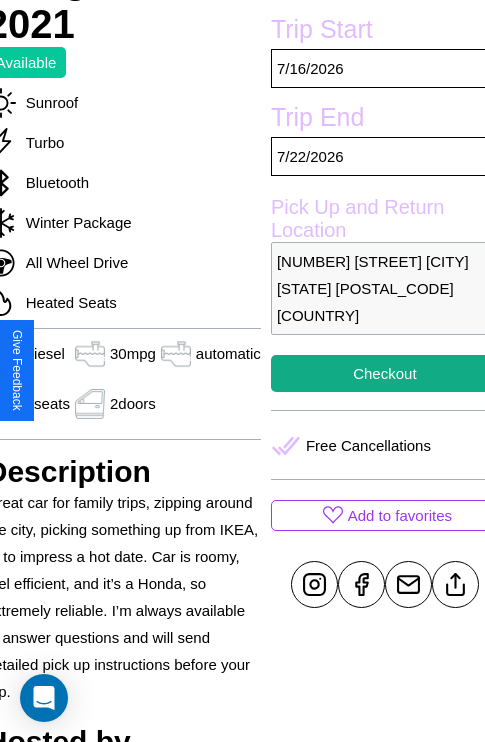 scroll, scrollTop: 404, scrollLeft: 88, axis: both 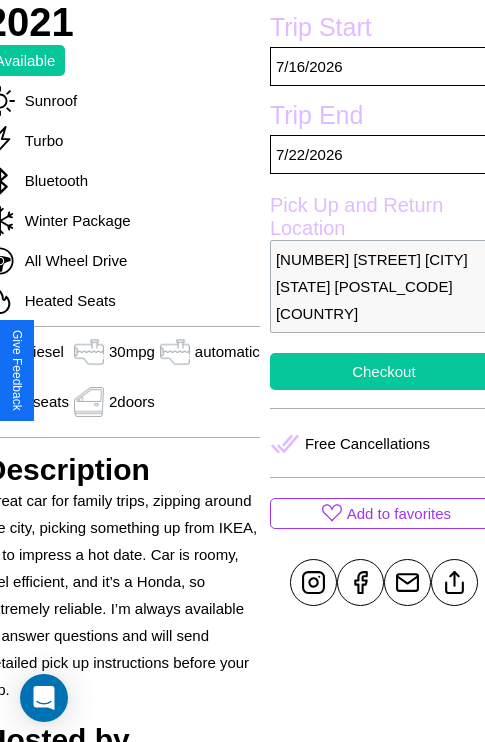 click on "Checkout" at bounding box center (384, 371) 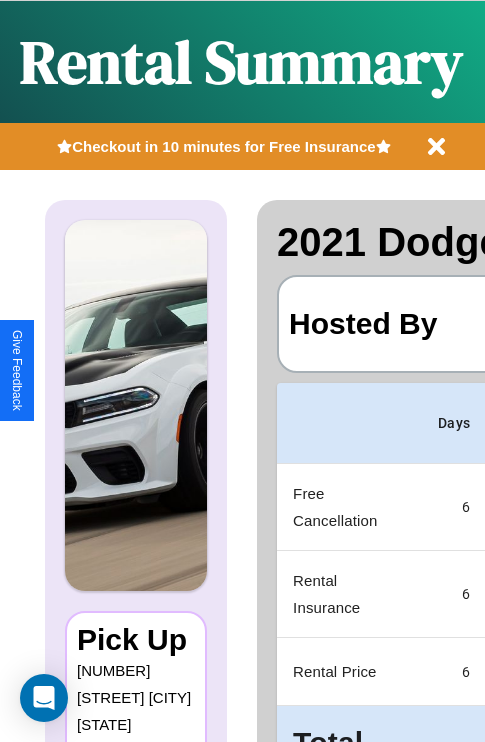 scroll, scrollTop: 106, scrollLeft: 0, axis: vertical 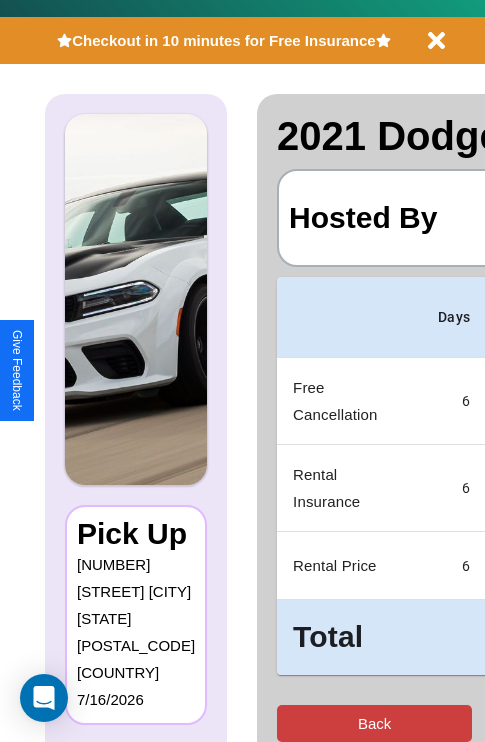 click on "Back" at bounding box center (374, 723) 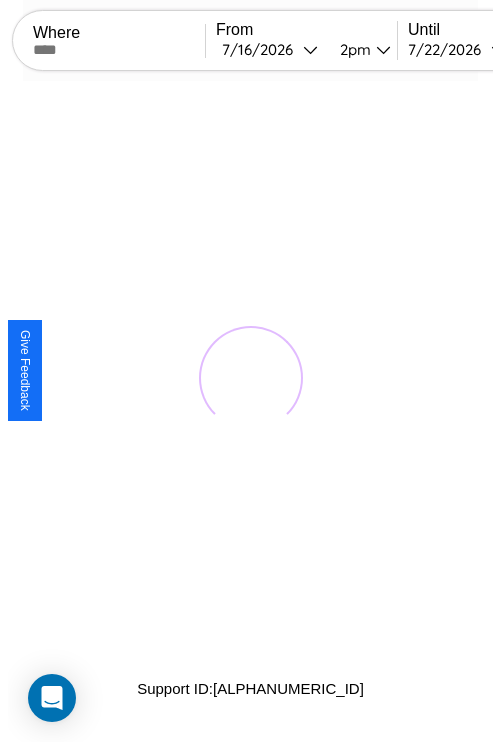 scroll, scrollTop: 0, scrollLeft: 0, axis: both 